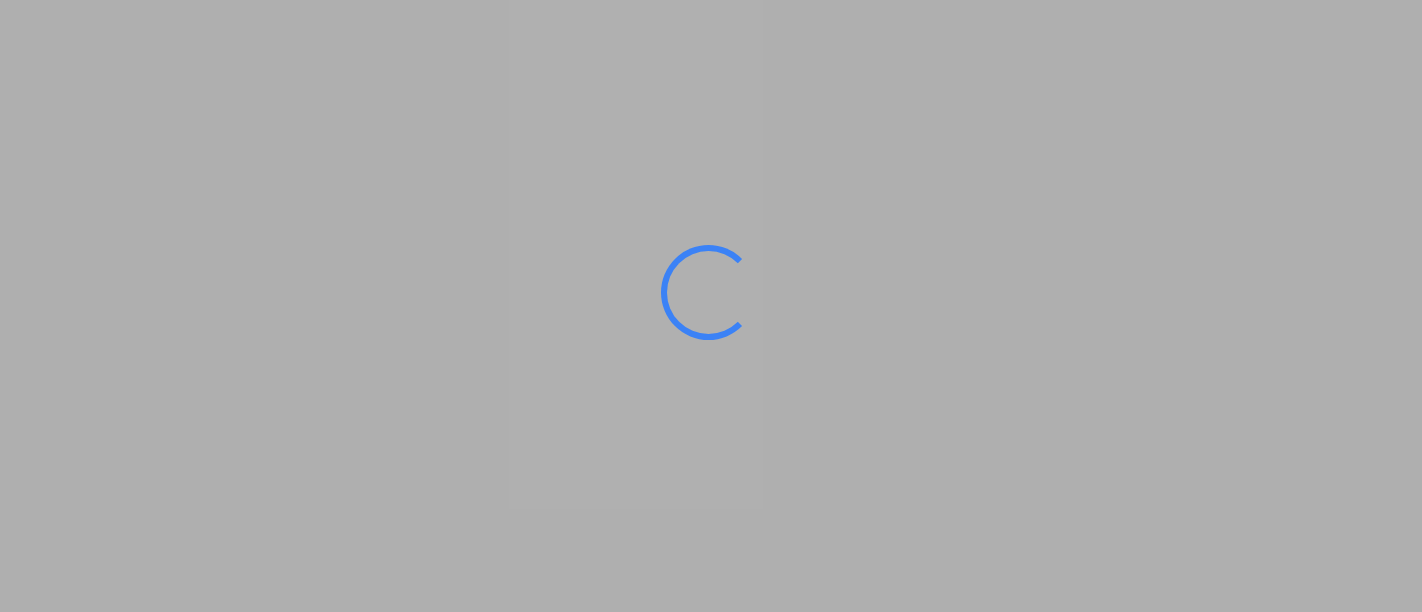 scroll, scrollTop: 0, scrollLeft: 0, axis: both 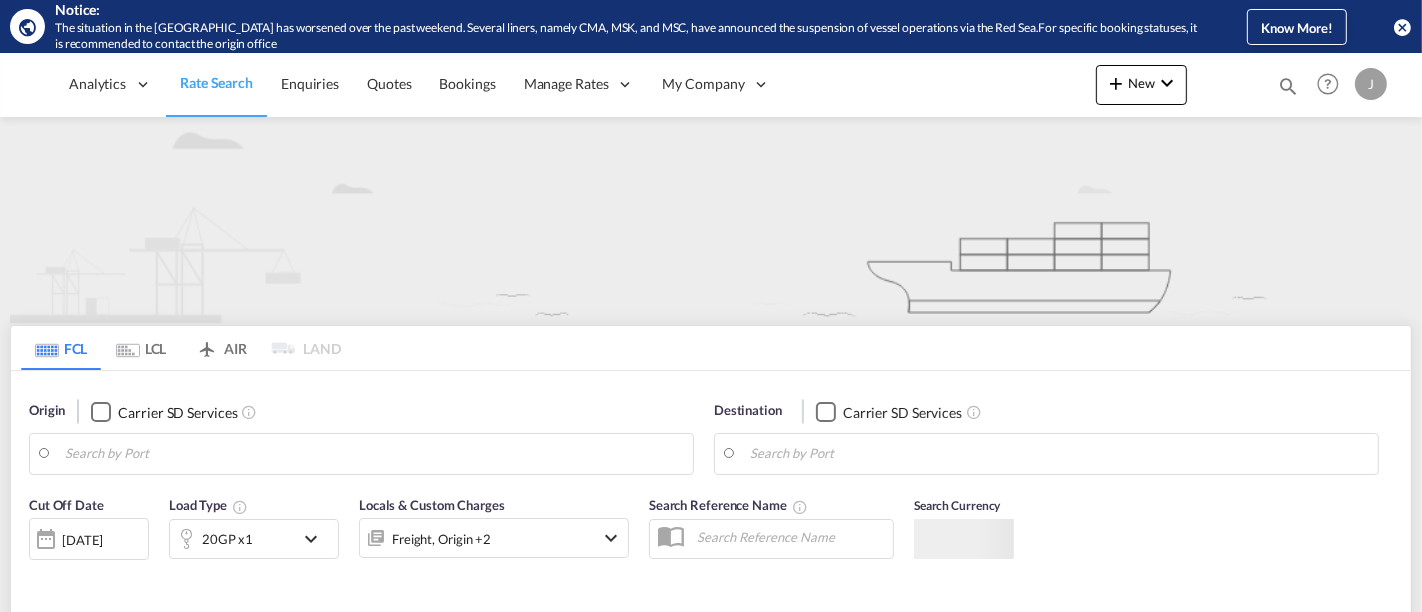 type on "Port of Ningbo, [GEOGRAPHIC_DATA], CNNGB" 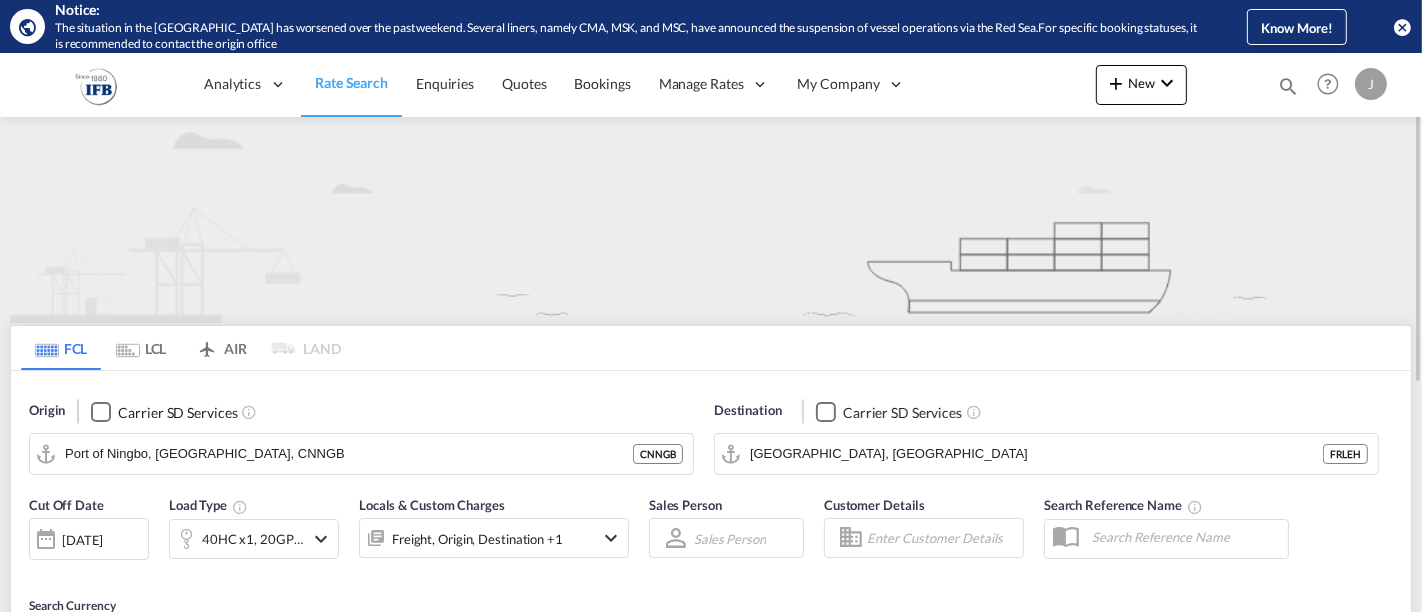 scroll, scrollTop: 222, scrollLeft: 0, axis: vertical 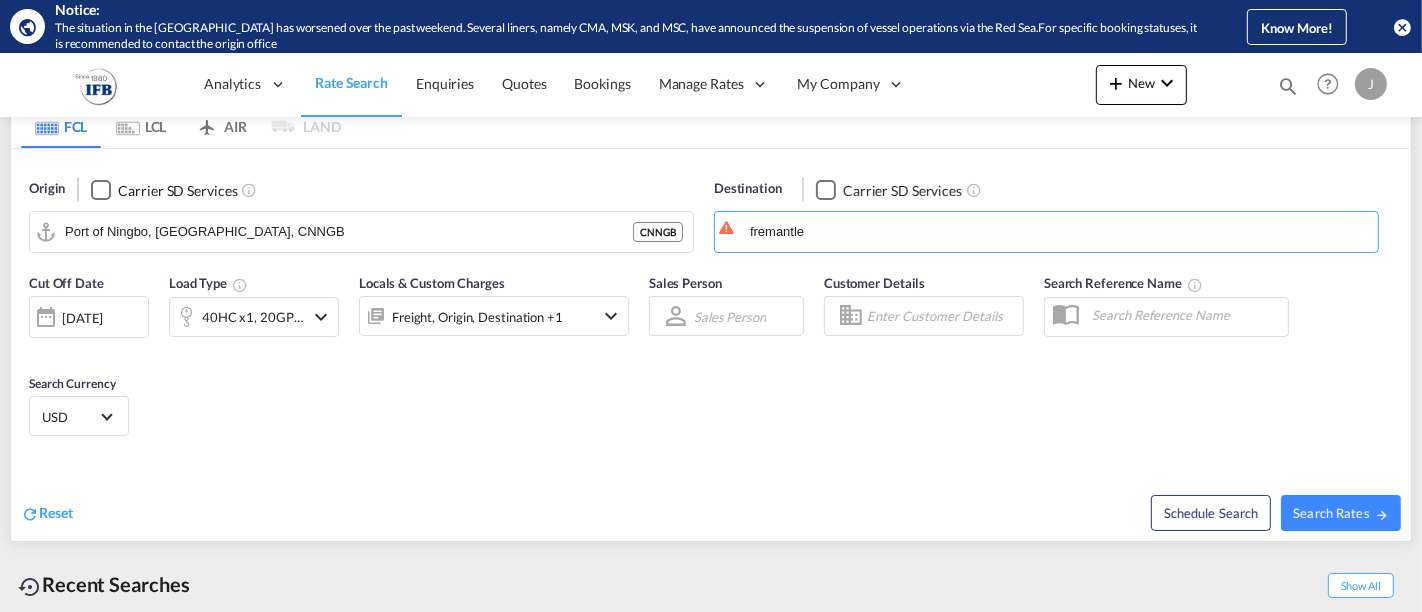 click on "Notice:
The situation in the [GEOGRAPHIC_DATA] has worsened over the past weekend. Several liners, namely CMA, MSK, and MSC, have announced the suspension of vessel operations via the Red Sea.For specific booking statuses, it is recommended to contact the origin office
Know More!
Analytics
Dashboard
Reports
Rate Search
Enquiries" at bounding box center (711, 306) 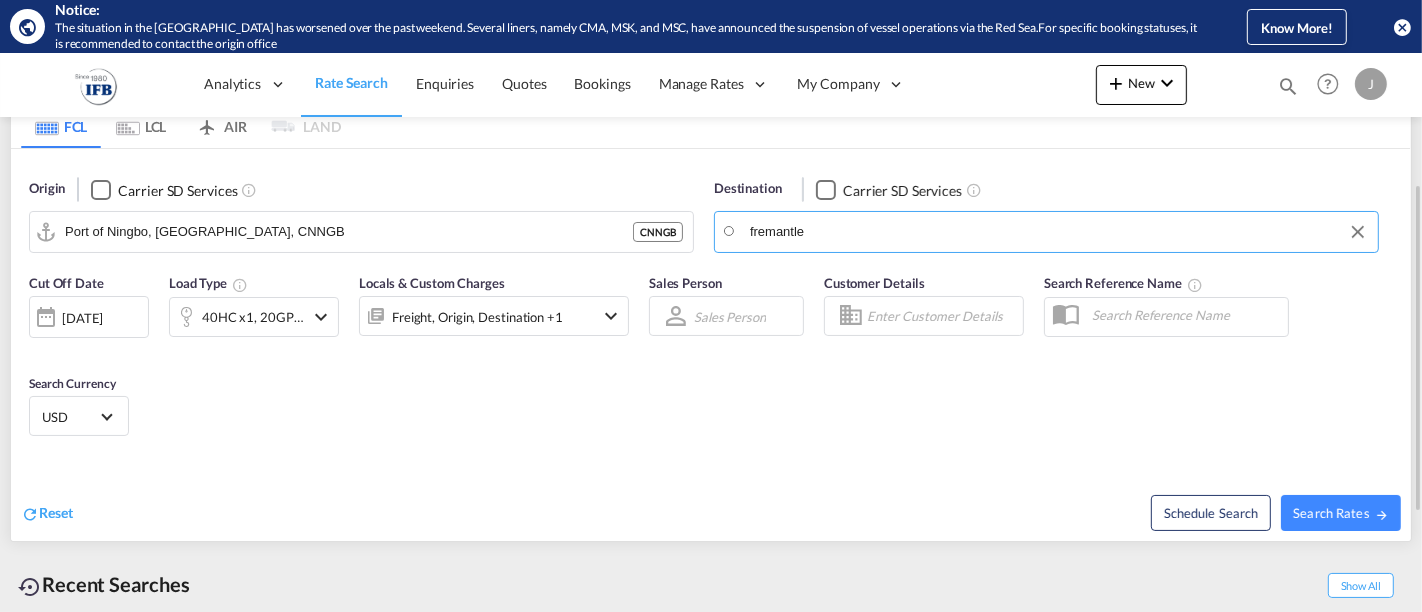 click on "Notice:
The situation in the [GEOGRAPHIC_DATA] has worsened over the past weekend. Several liners, namely CMA, MSK, and MSC, have announced the suspension of vessel operations via the Red Sea.For specific booking statuses, it is recommended to contact the origin office
Know More!
Analytics
Dashboard
Reports
Rate Search
Enquiries" at bounding box center (711, 306) 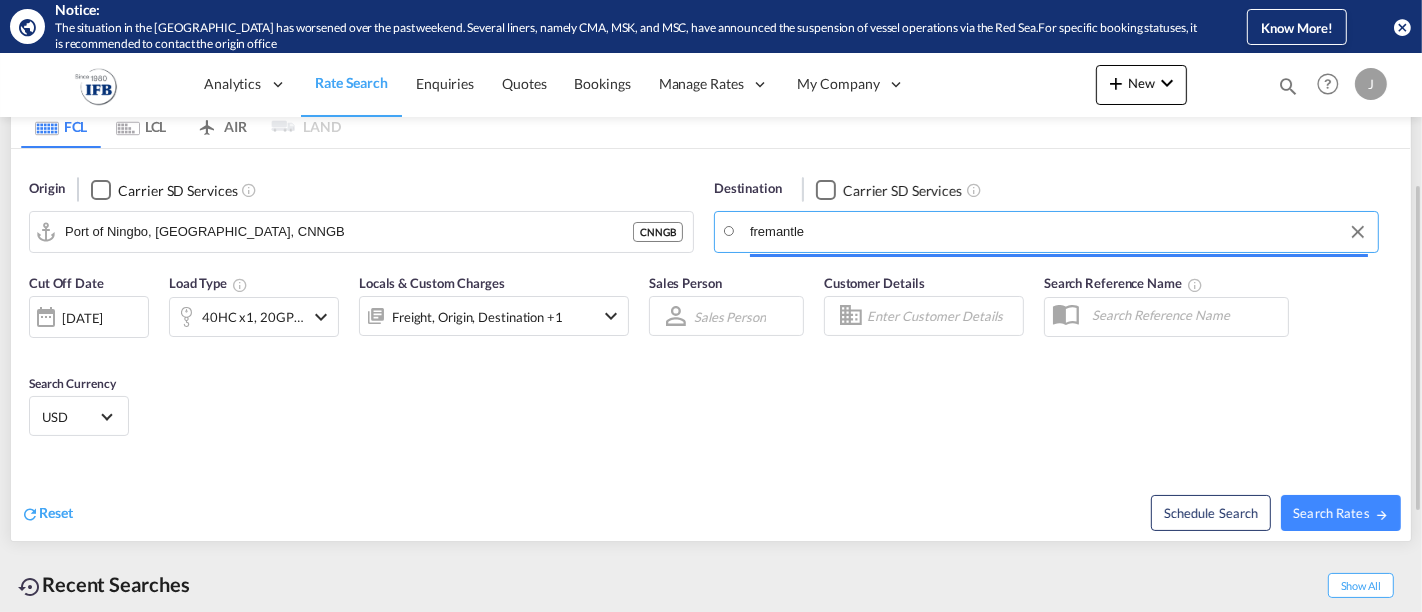 click on "fremantle" at bounding box center [1059, 232] 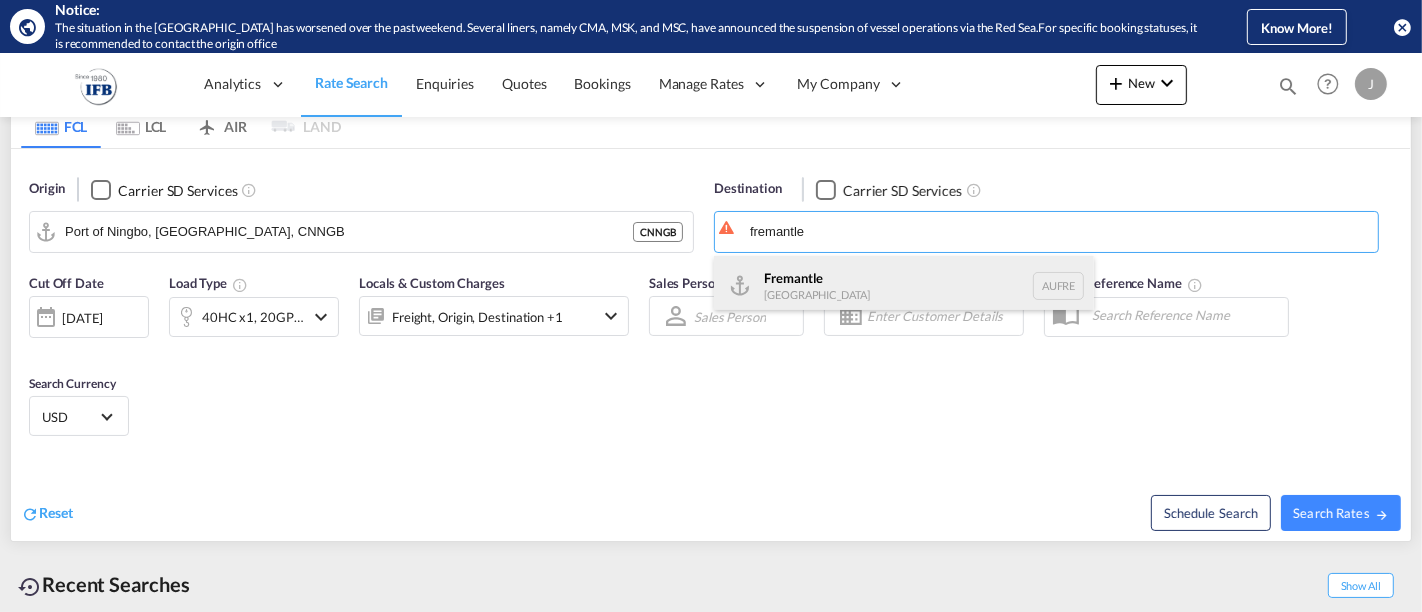 click on "Fremantle
Australia
AUFRE" at bounding box center [904, 286] 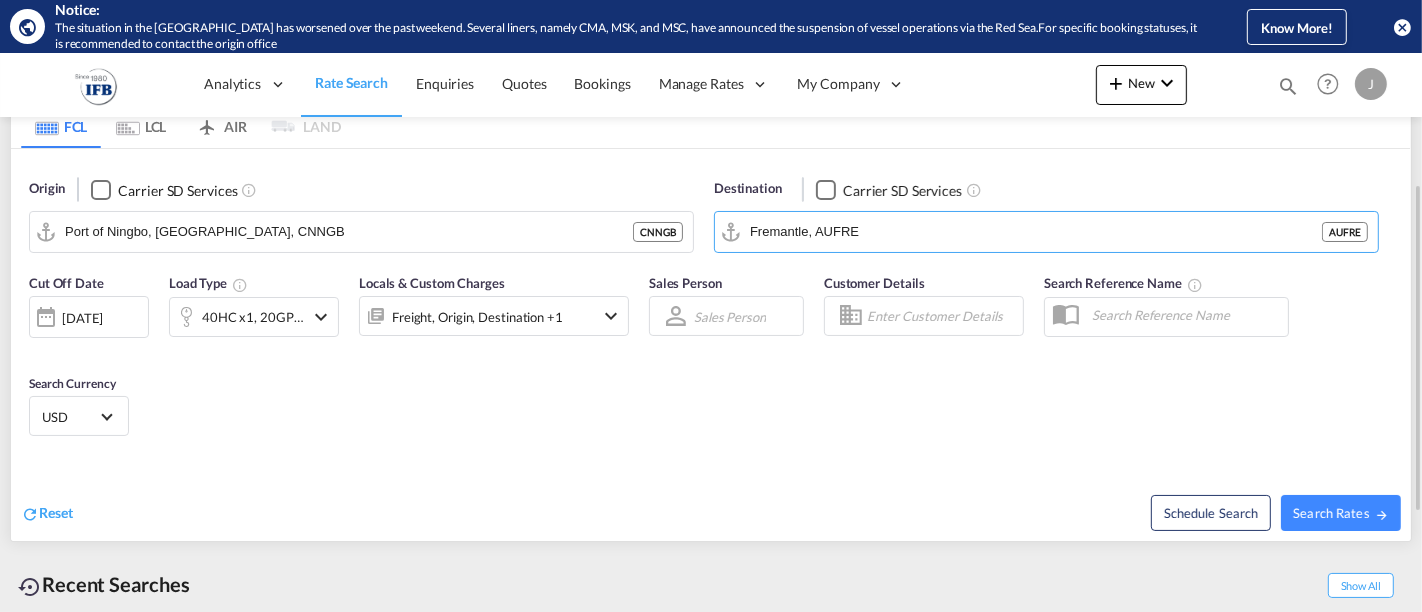 click on "[DATE]" at bounding box center [82, 318] 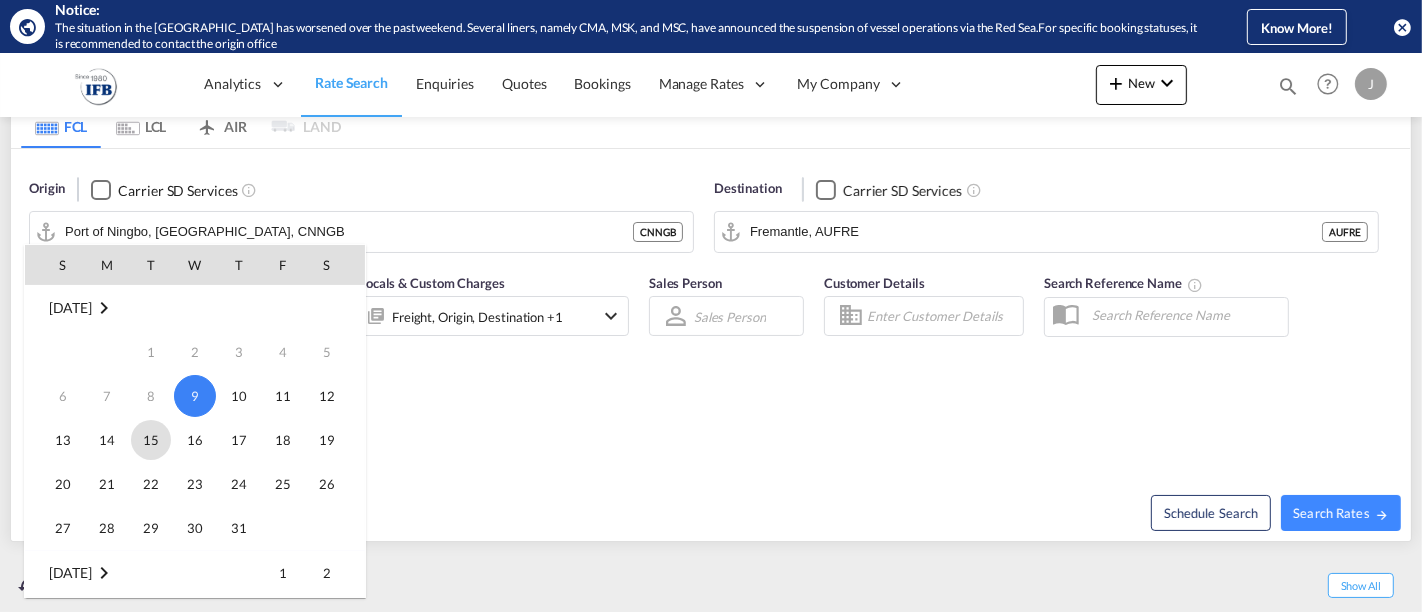 click on "15" at bounding box center [151, 440] 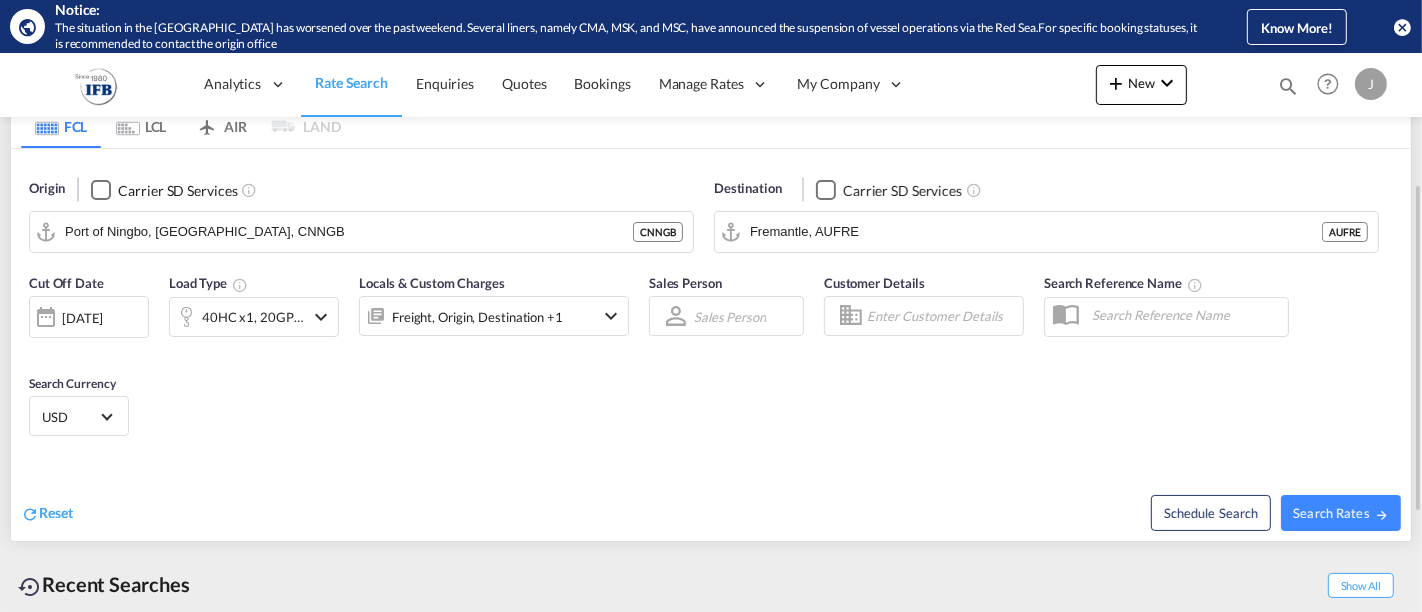 click on "Cut Off Date
15 Jul 2025 15/07/2025   Load Type
40HC x1,  20GP x1
Locals & Custom Charges Freight,  Origin,  Destination +1
Sales Person
Sales Person Select Sales Person No results found Select Sales Person
Customer Details
Search Reference Name
Search Currency
USD
د.إ  AED United Arab Emirates Dirham Af  AFN Afghan afghani Lek  ALL Albania Lek ֏  AMD Armenia ƒ  ANG Netherlands Antilles Guilder Kz  AOA Angolan Kwanza $  ARS Argentina Peso $  AUD Australia Dollar ƒ  AWG Aruban florin ман  AZN Azerbaijan New Manat KM  BAM Bosnia and Herzegovina convertible mark $  BBD Barbados Dollar ৳  BDT Bangladesh Taka лв  BGN Bulgaria Lev $  BHD Bahraini Dinar FBu  BIF Burundi franc $  BMD Bermudian dollar $  BND Brunei dollar $b  BOB Bolivian boliviano R$  BRL Brazil Real $  BSD Bahamas Dollar Nu.  BTN Bhutanese ngultrum P  BWP Botswana Pula Br  BYN Belarusian ruble BZ$  BZD Belize dollar $  CAD FC  CDF" at bounding box center (711, 358) 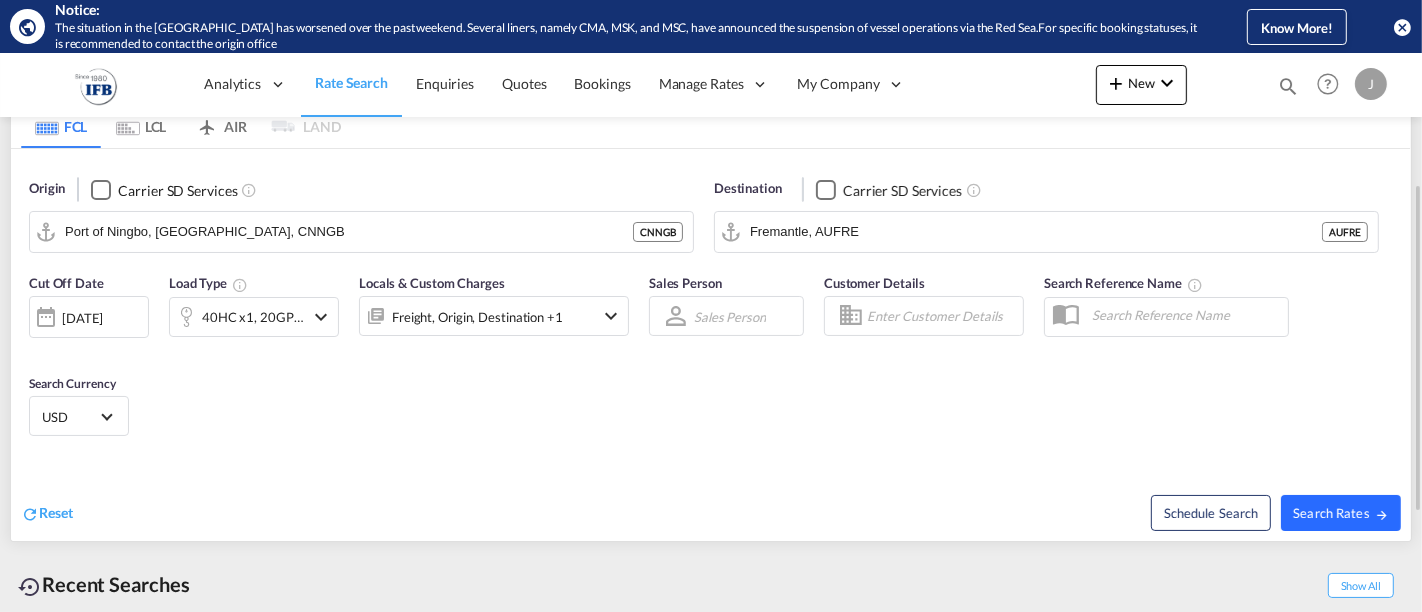 click on "Search Rates" at bounding box center (1341, 513) 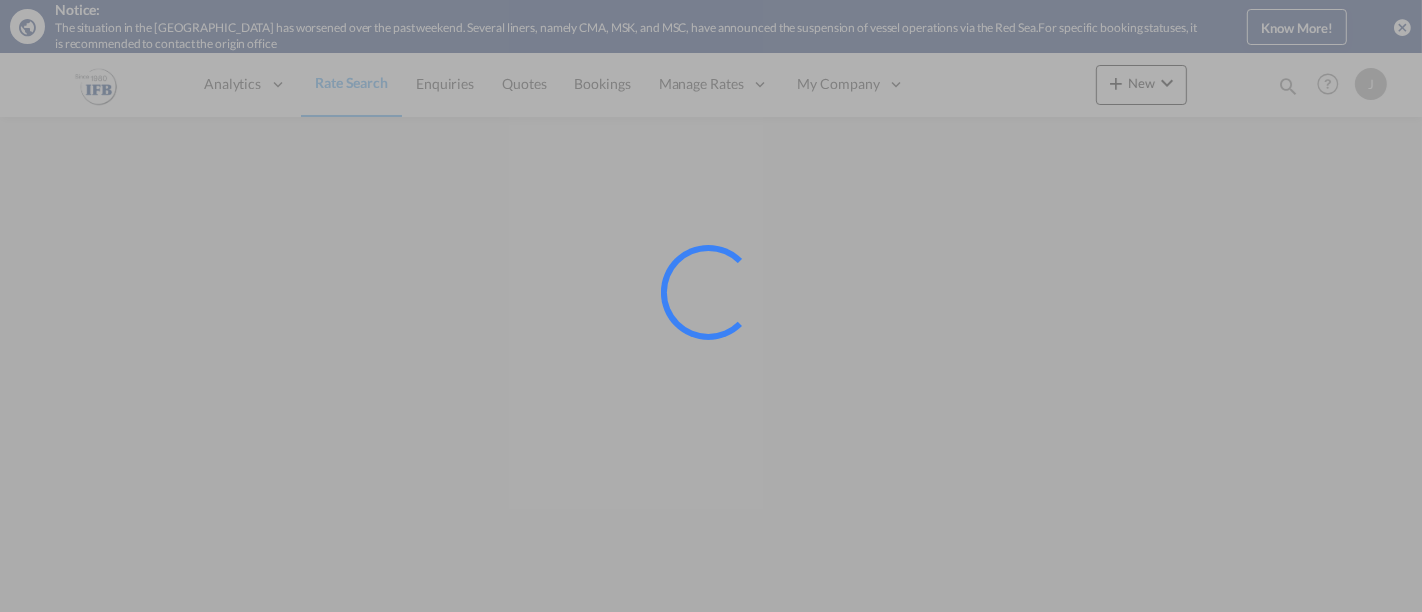 scroll, scrollTop: 0, scrollLeft: 0, axis: both 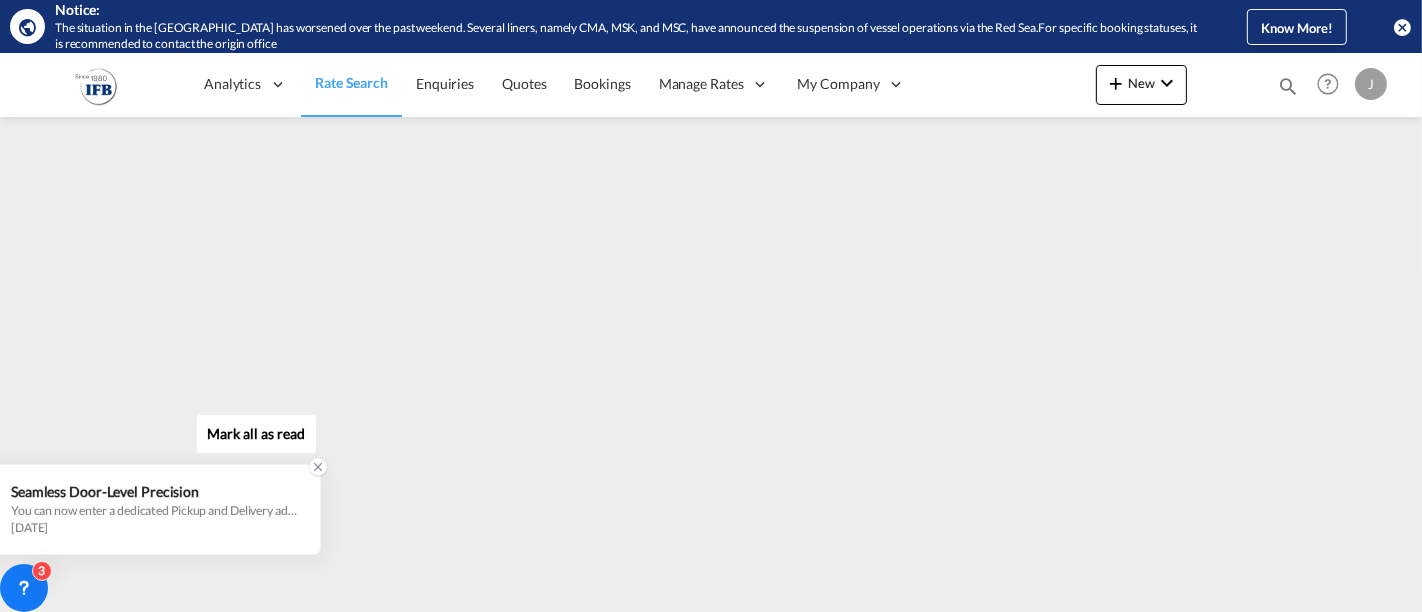 click 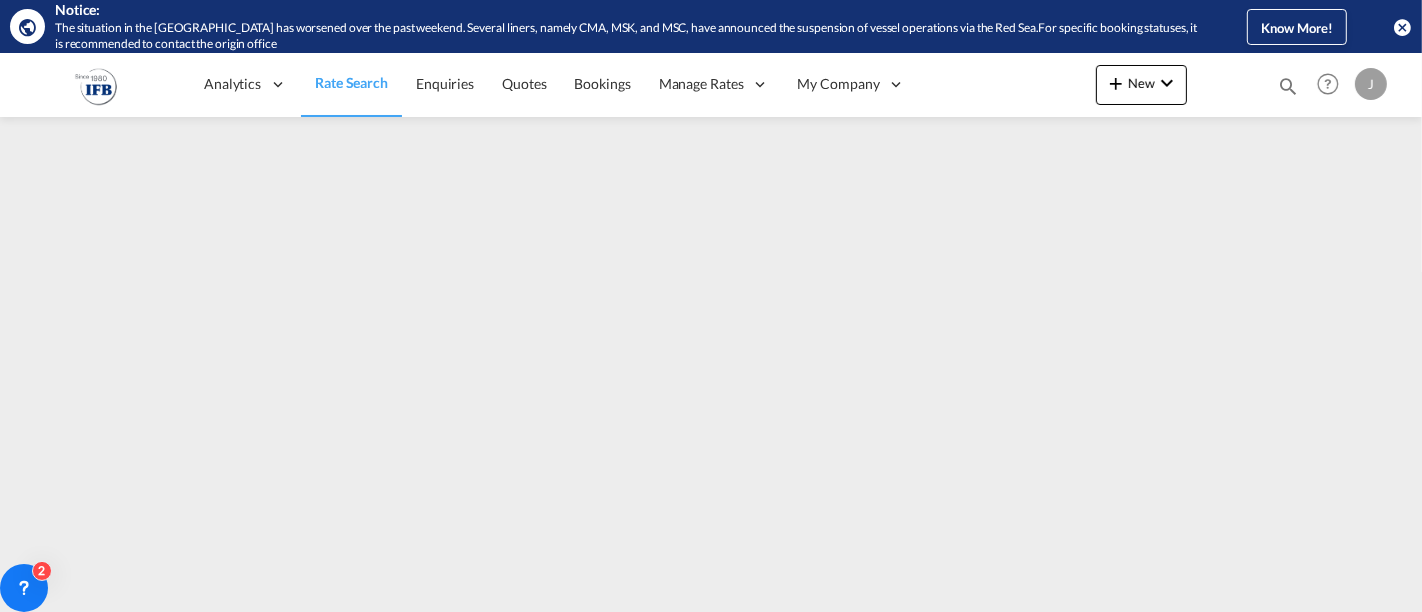 click on "Rate Search" at bounding box center (351, 83) 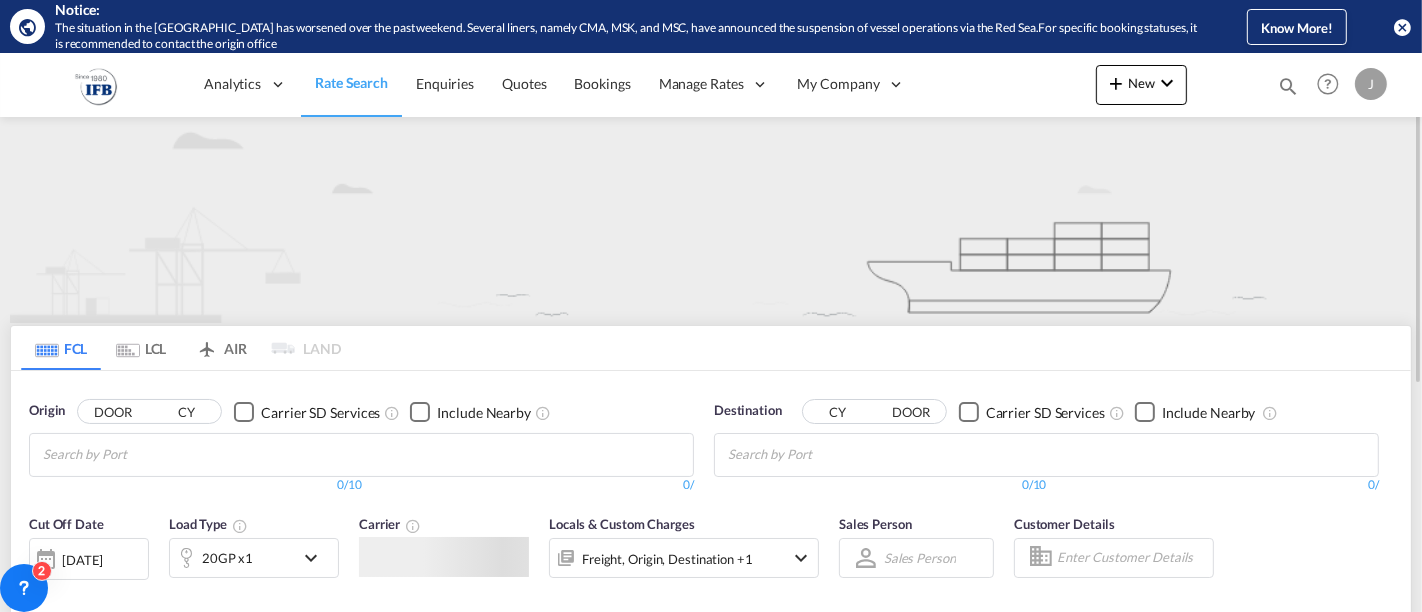 click on "Sales Person Select Sales Person No results found Select Sales Person" at bounding box center [916, 557] 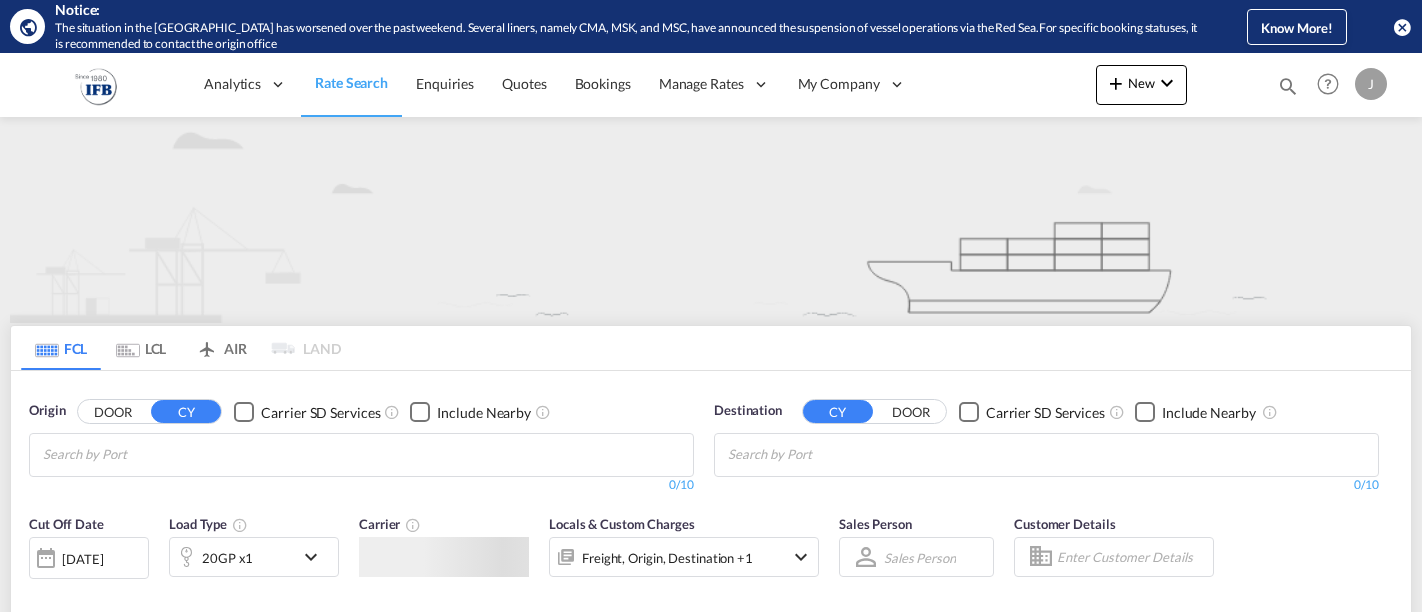 scroll, scrollTop: 0, scrollLeft: 0, axis: both 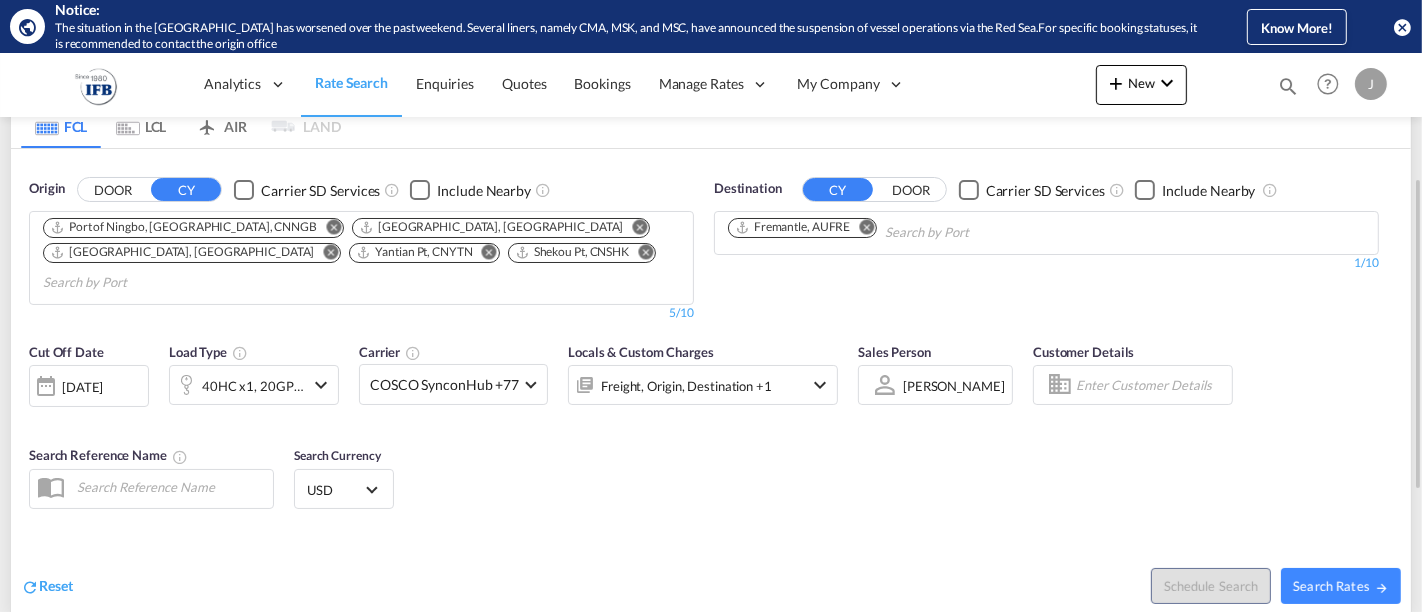 click at bounding box center (645, 251) 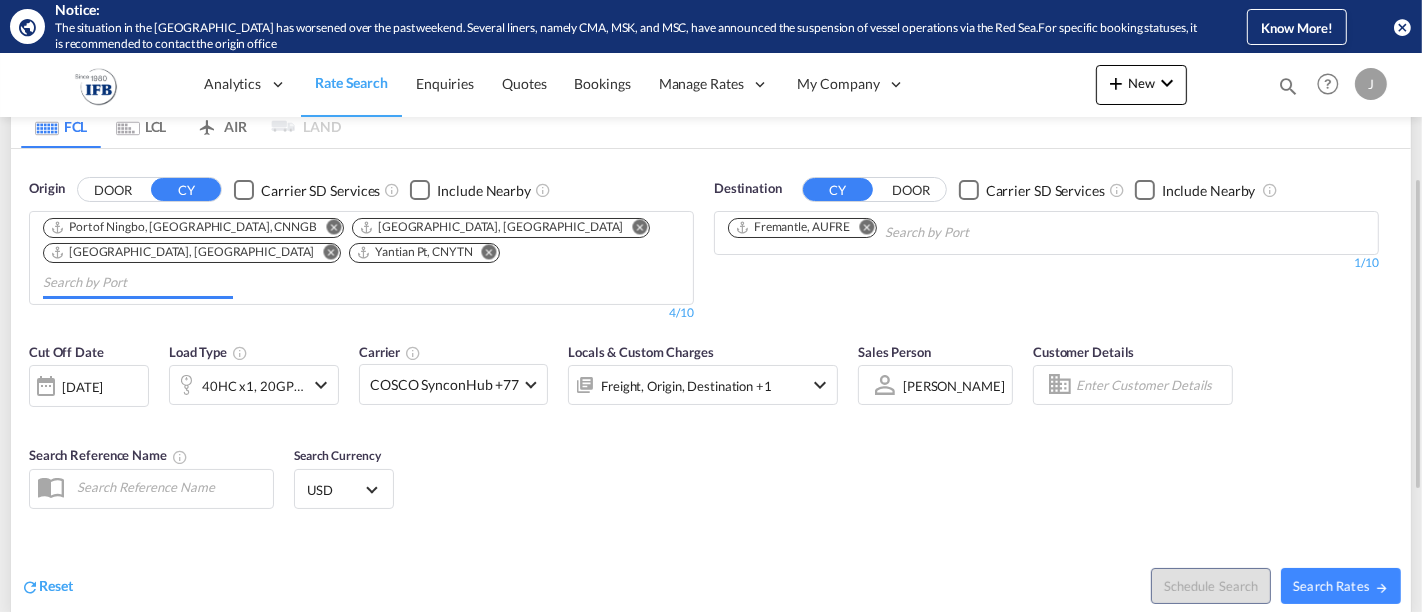 click at bounding box center [484, 254] 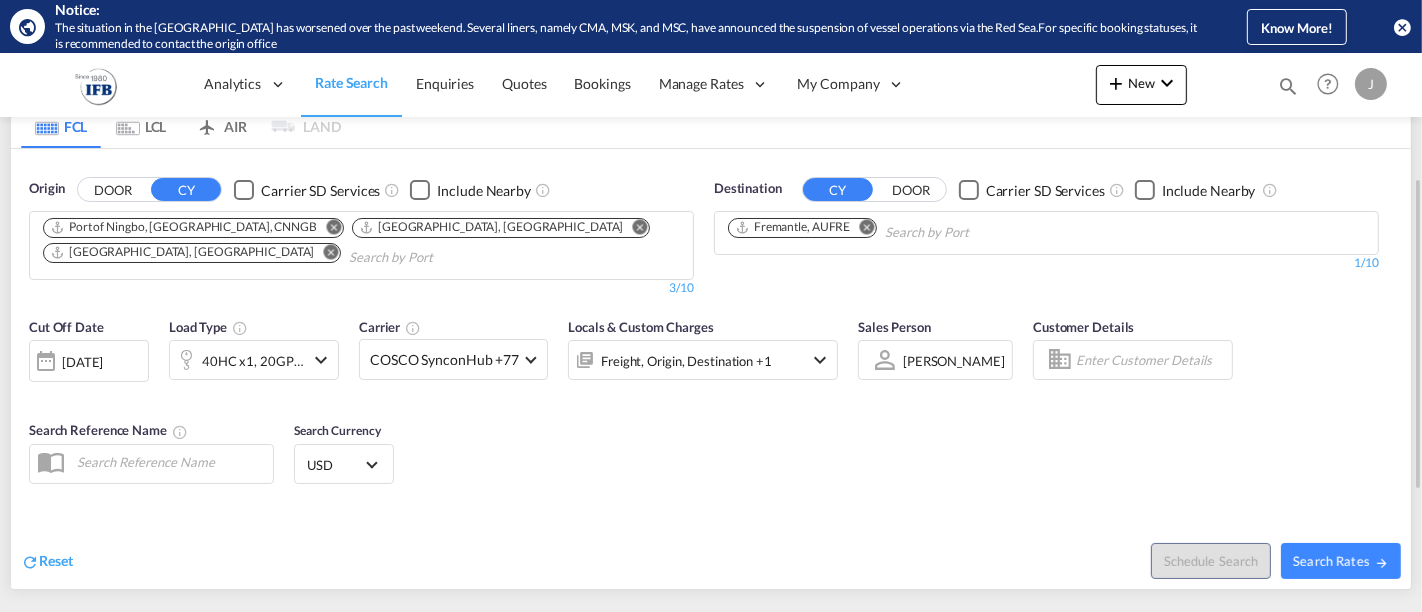 click at bounding box center [333, 226] 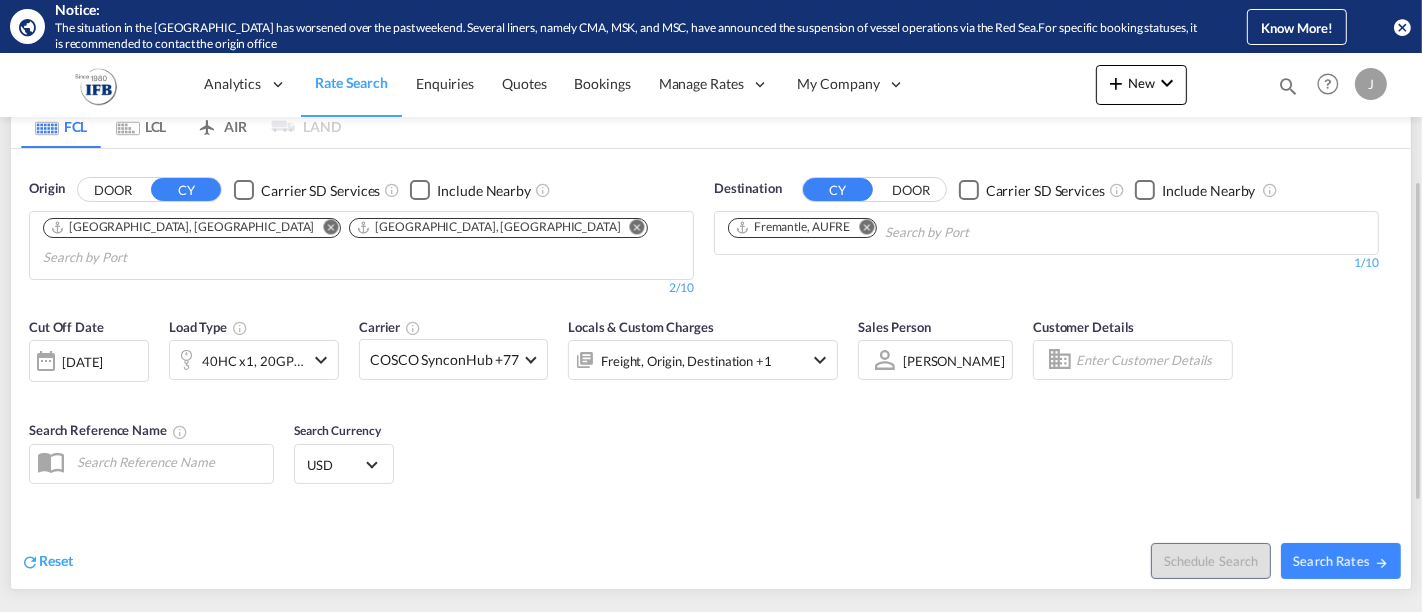 click at bounding box center [331, 226] 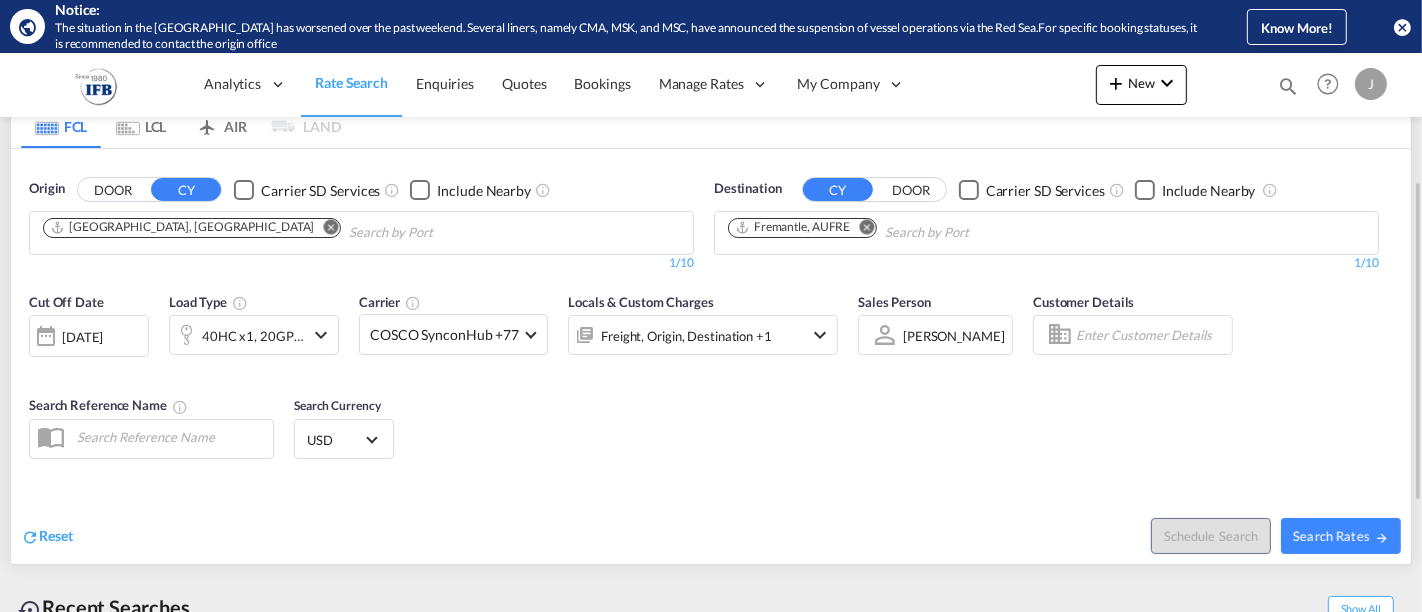click at bounding box center (331, 226) 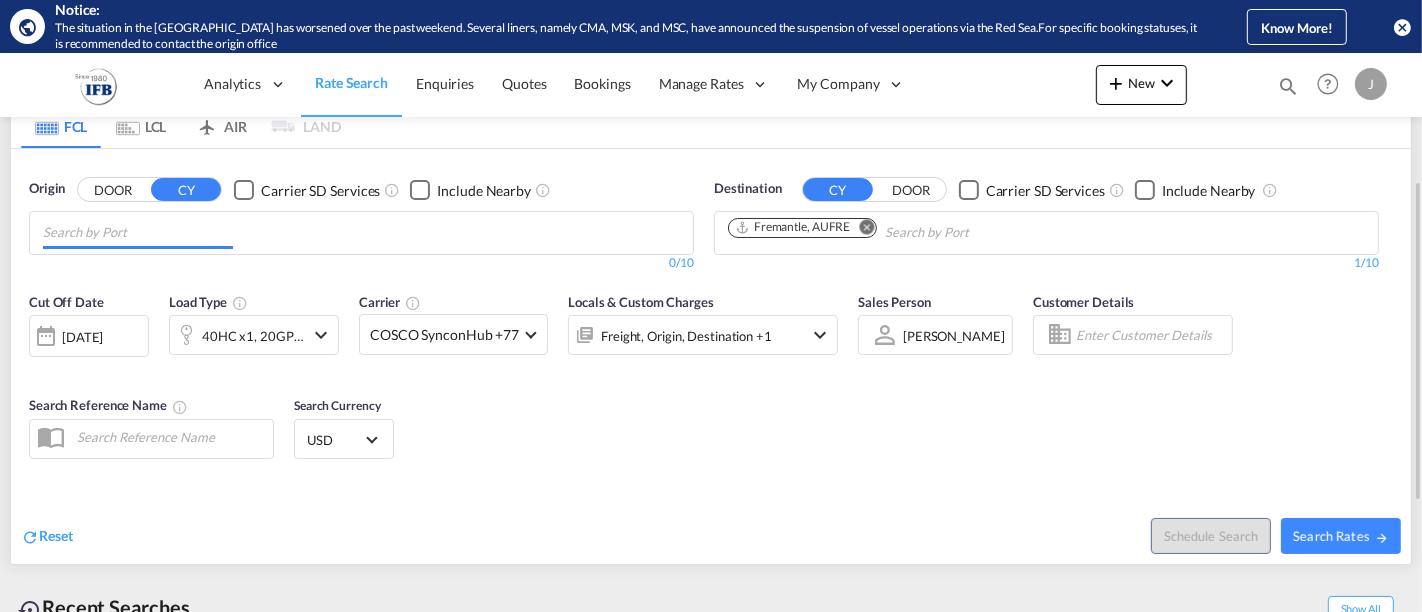 click at bounding box center (138, 233) 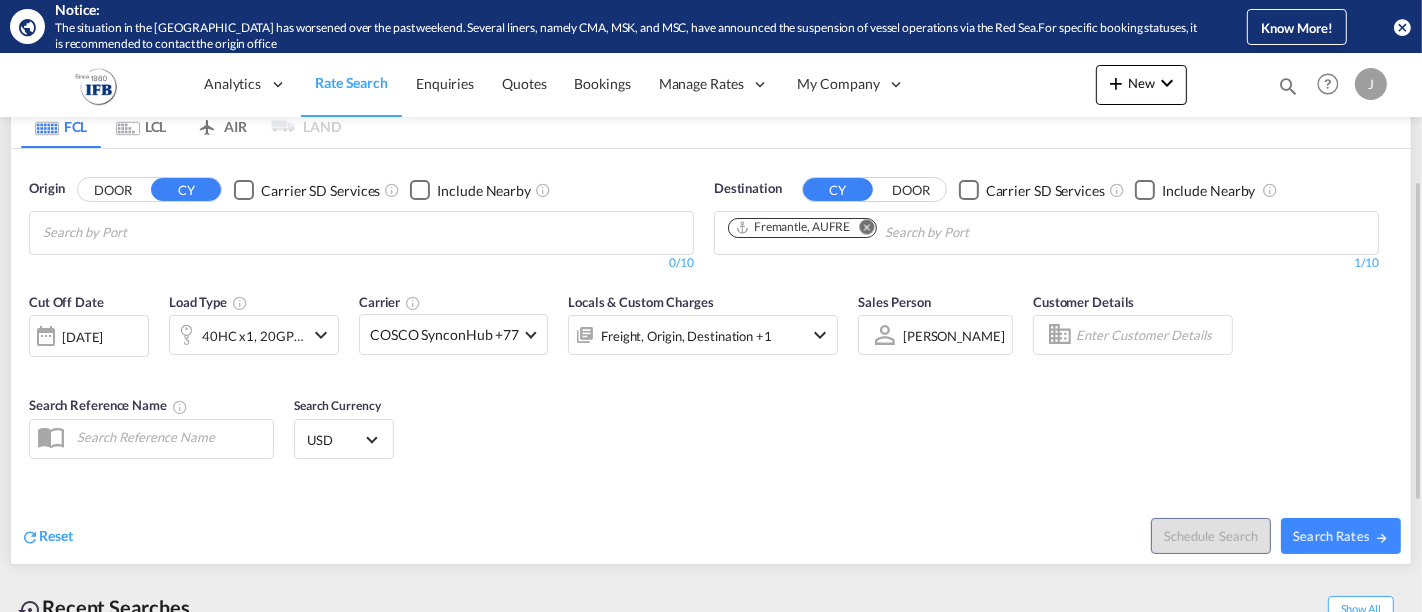 click on "Notice:
The situation in the [GEOGRAPHIC_DATA] has worsened over the past weekend. Several liners, namely CMA, MSK, and MSC, have announced the suspension of vessel operations via the Red Sea.For specific booking statuses, it is recommended to contact the origin office
Know More!
Analytics
Dashboard
Reports
Rate Search
Enquiries" at bounding box center (711, 306) 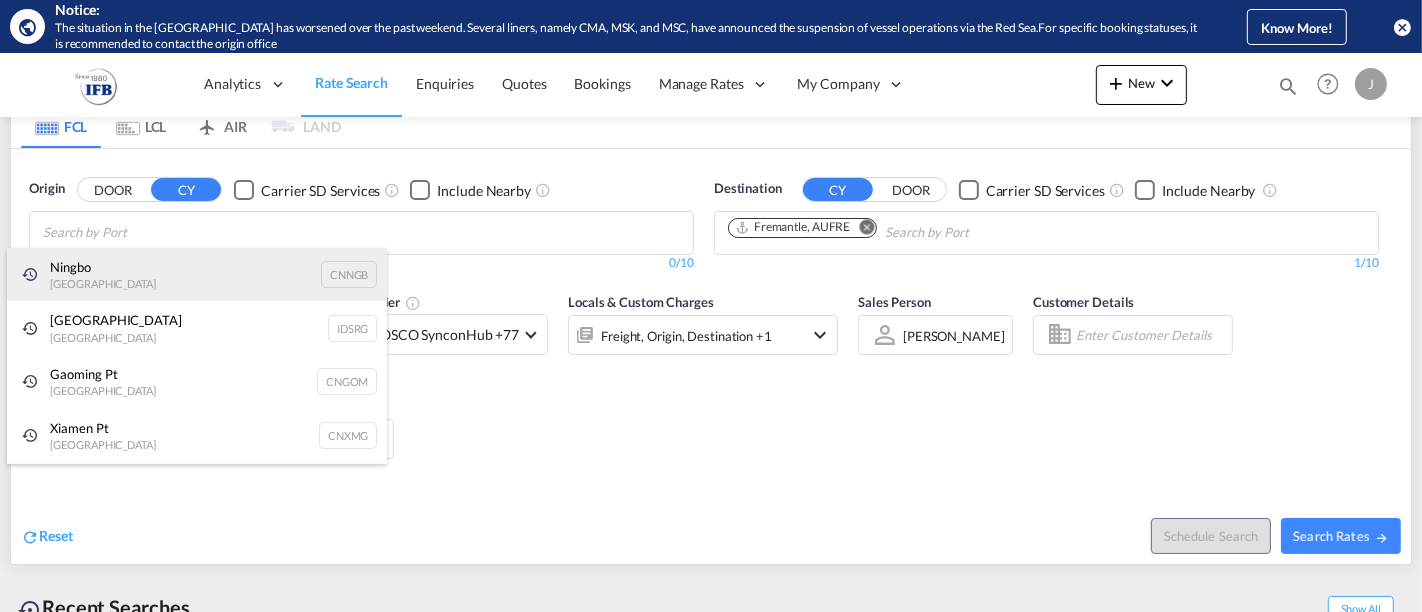 click on "Ningbo China
CNNGB" at bounding box center [197, 275] 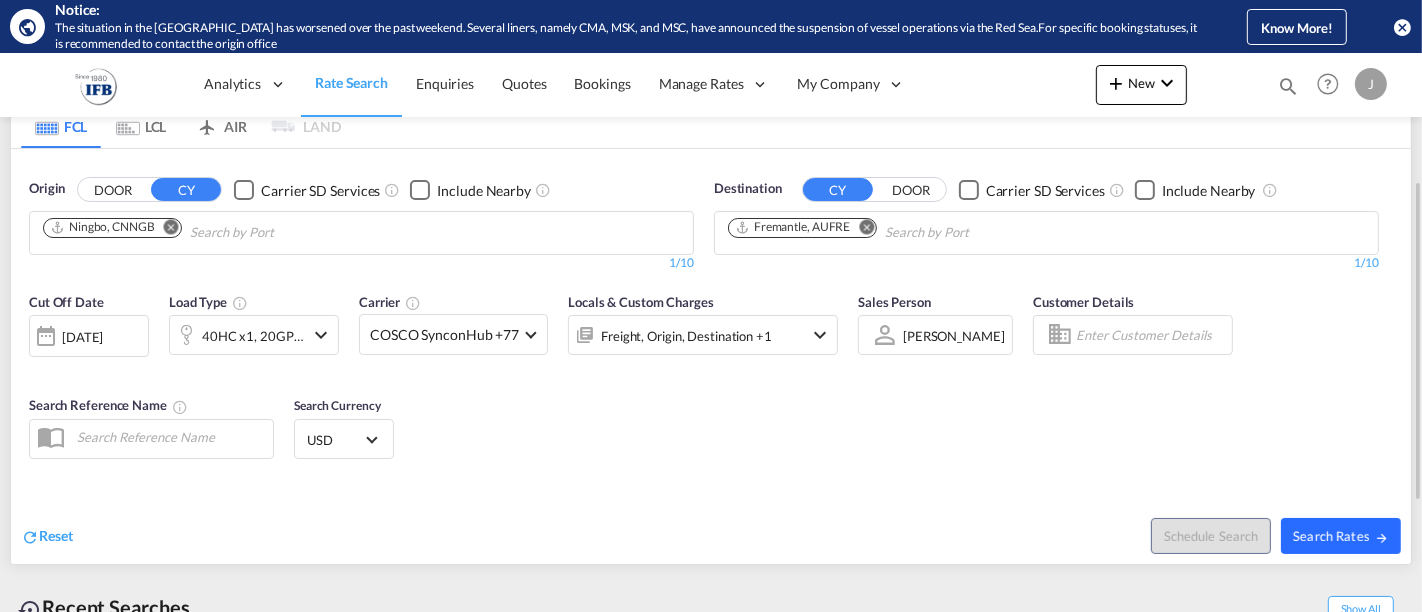 click on "Search Rates" at bounding box center [1341, 536] 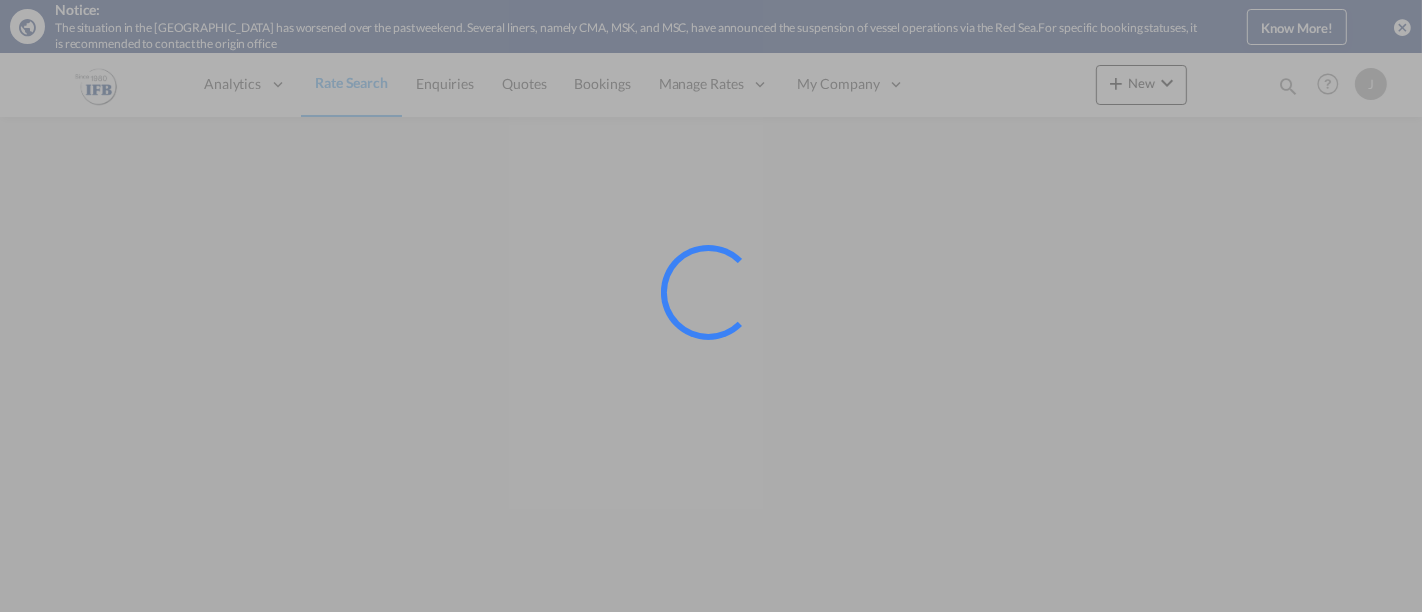 scroll, scrollTop: 0, scrollLeft: 0, axis: both 